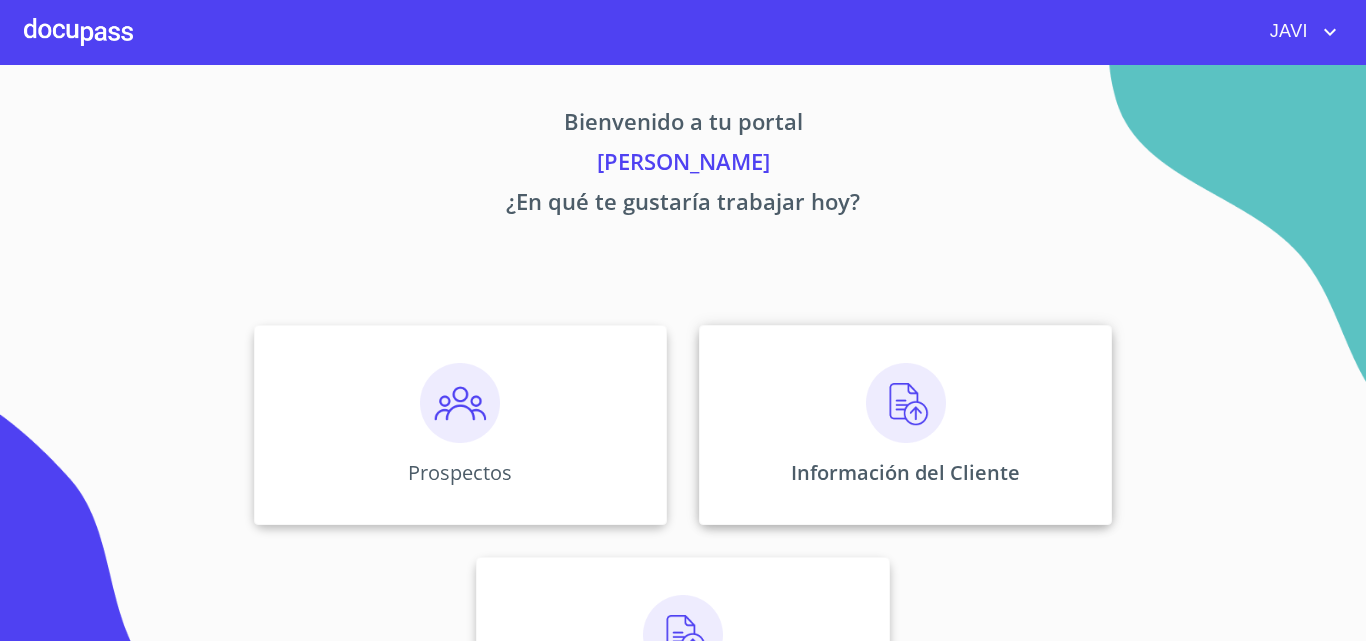 scroll, scrollTop: 0, scrollLeft: 0, axis: both 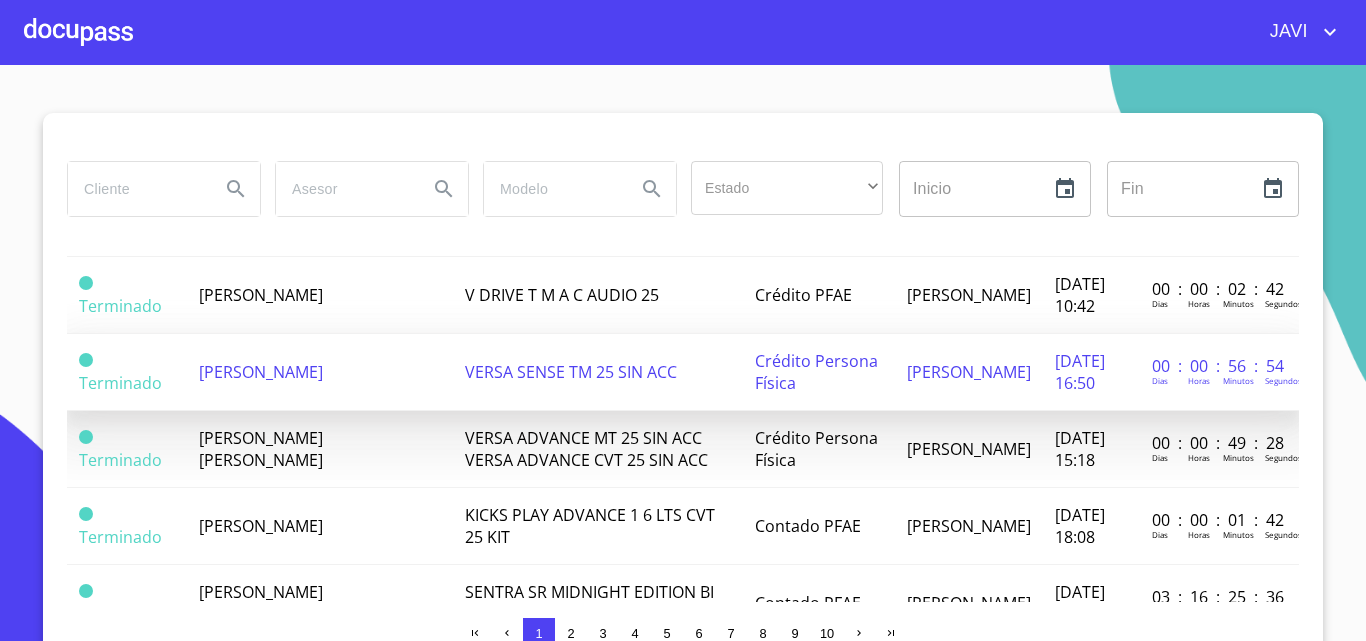 click on "VERSA SENSE TM 25 SIN ACC" at bounding box center (571, 372) 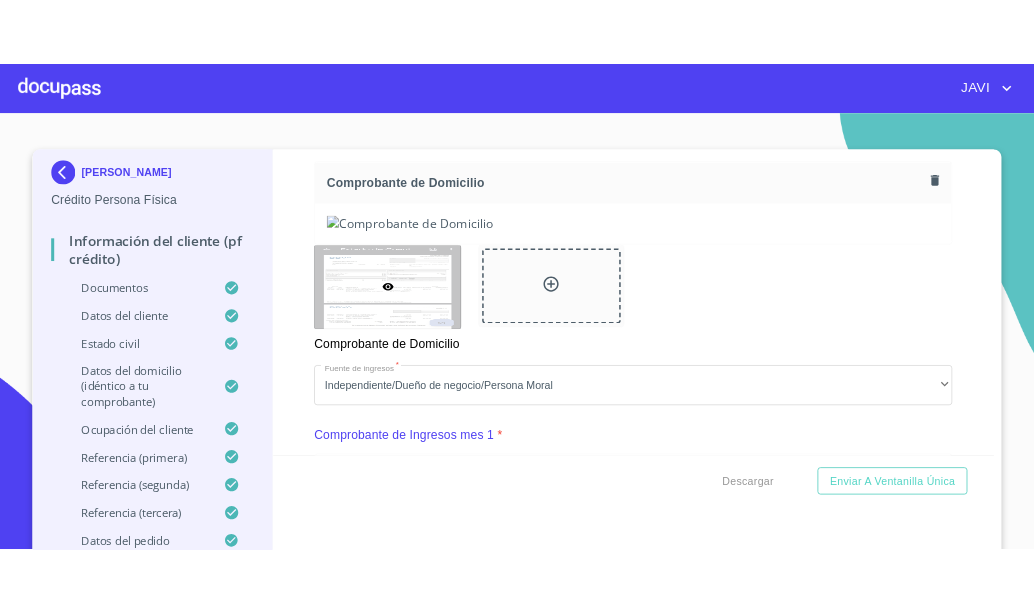 scroll, scrollTop: 1000, scrollLeft: 0, axis: vertical 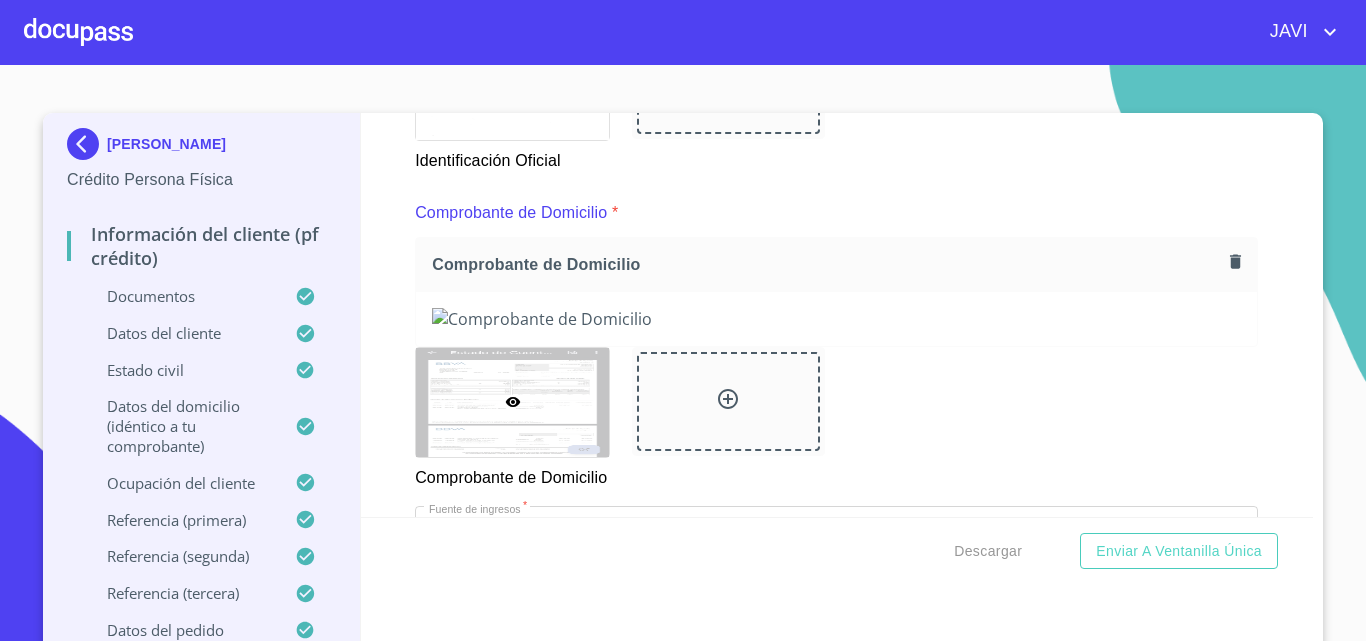 click 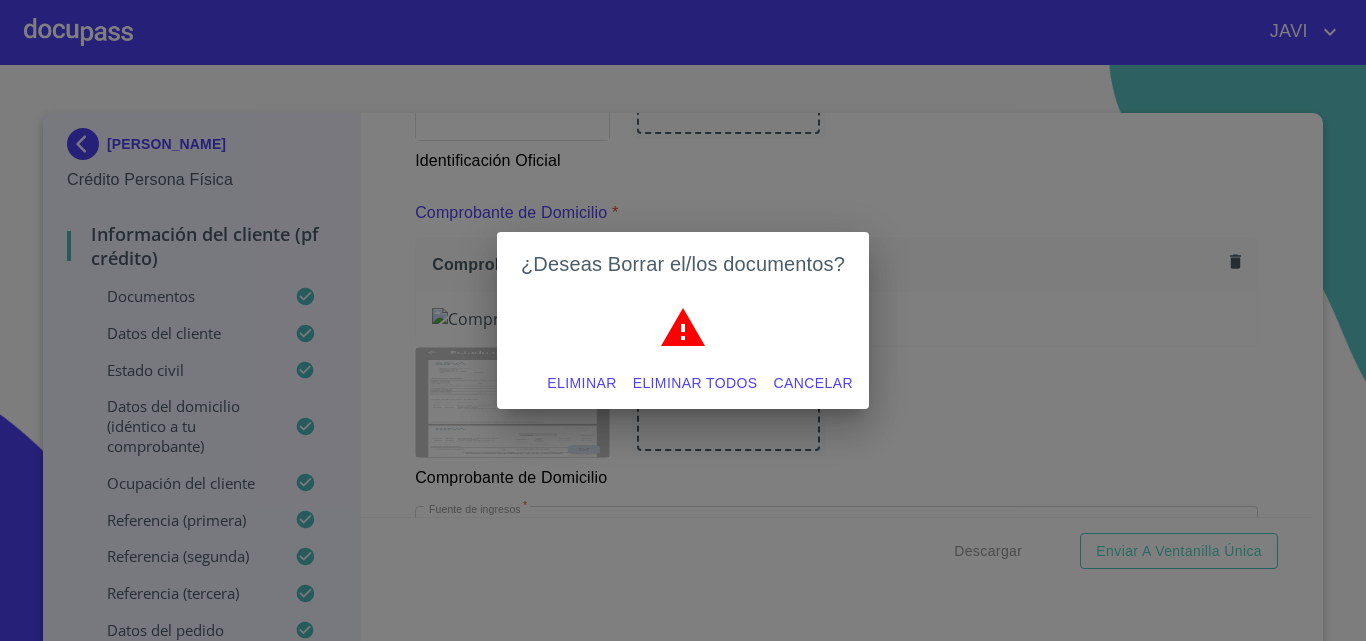 click on "Eliminar todos" at bounding box center (695, 383) 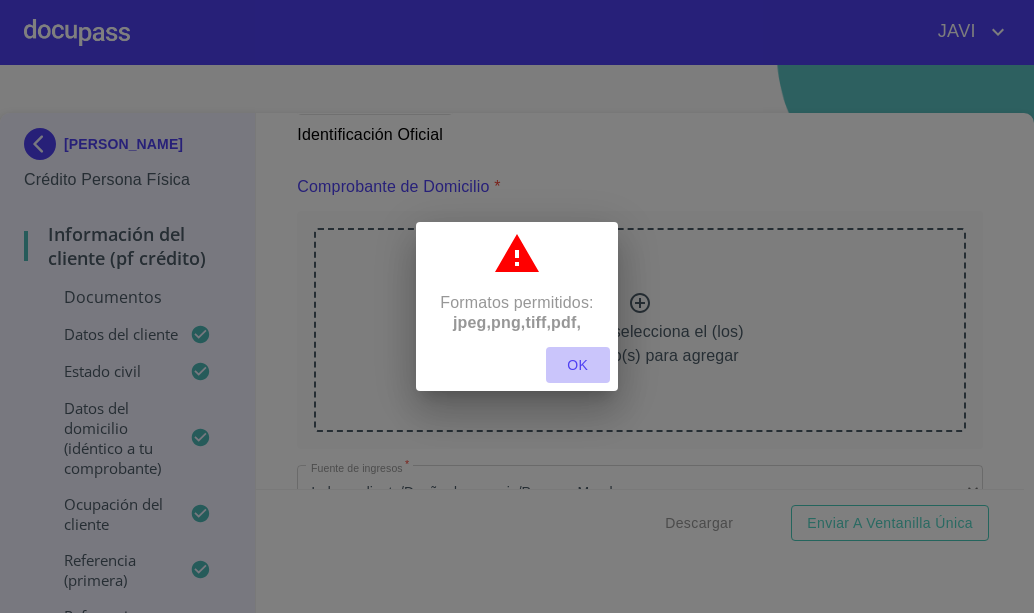 click on "OK" at bounding box center (578, 365) 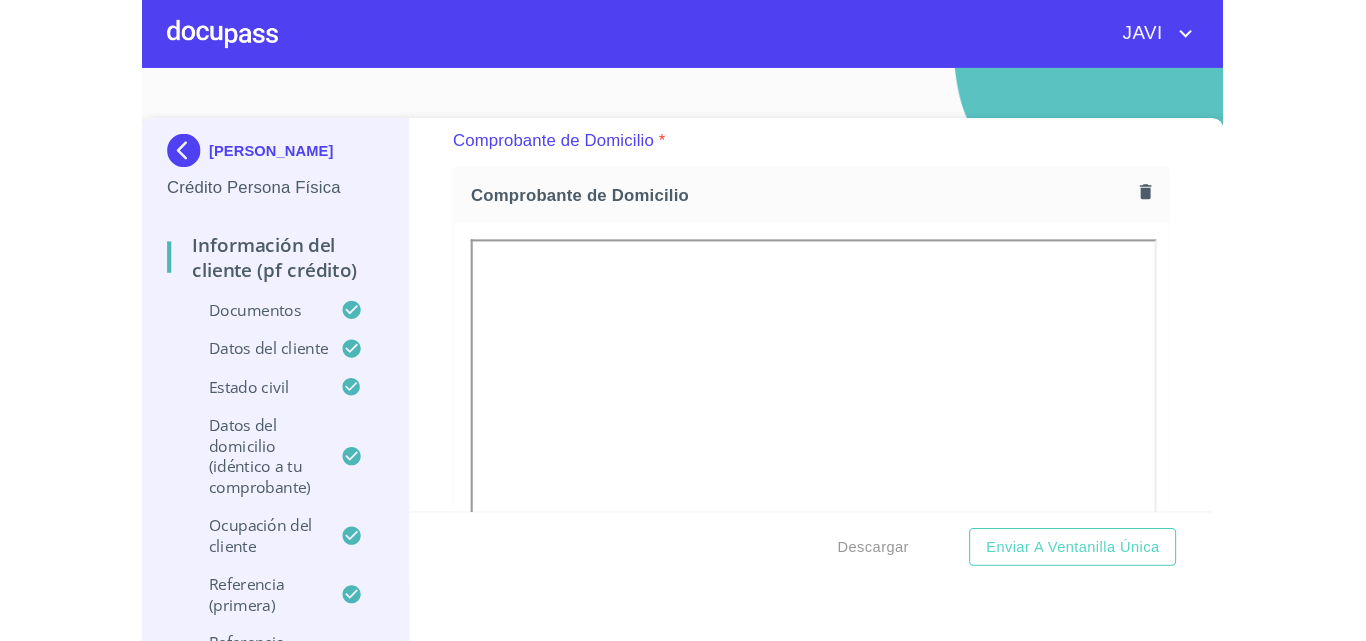 scroll, scrollTop: 1100, scrollLeft: 0, axis: vertical 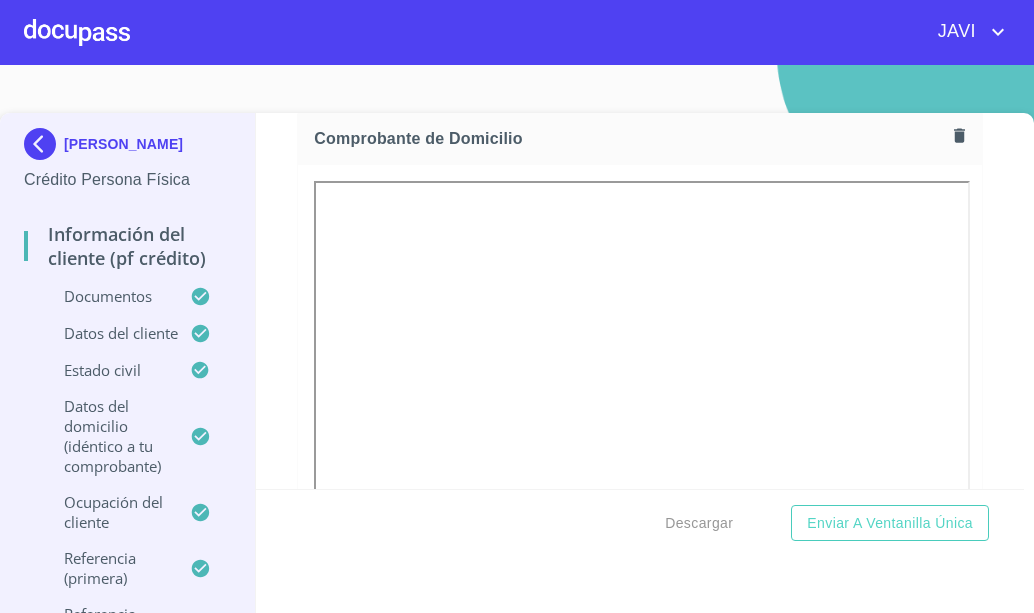click on "Información del cliente (PF crédito)   Documentos Documento de identificación   * INE ​ Identificación Oficial * Identificación Oficial Identificación Oficial Comprobante de Domicilio * Comprobante de Domicilio Comprobante de Domicilio Fuente de ingresos   * Independiente/Dueño de negocio/Persona Moral ​ Comprobante de Ingresos mes 1 * Comprobante de Ingresos mes 1 Comprobante de Ingresos mes 1 Comprobante de Ingresos mes 2 * Comprobante de Ingresos mes 2 Comprobante de Ingresos mes 2 Comprobante de Ingresos mes 3 * Comprobante de Ingresos mes 3 Comprobante de Ingresos mes 3 CURP * CURP CURP Constancia de situación fiscal Constancia de situación fiscal Constancia de situación fiscal Datos del cliente Apellido Paterno   * DAVILA ​ Apellido Materno   * VILLA ​ Primer nombre   * JUAN ​ Segundo Nombre ANTONIO ​ Fecha de nacimiento * 18 de oct. de 1980 ​ Nacionalidad   * Mexicana ​ País de nacimiento   * MEXICO ​ Estado de nacimiento   * Jalisco ​ CURP   * ​ RFC *" at bounding box center (640, 301) 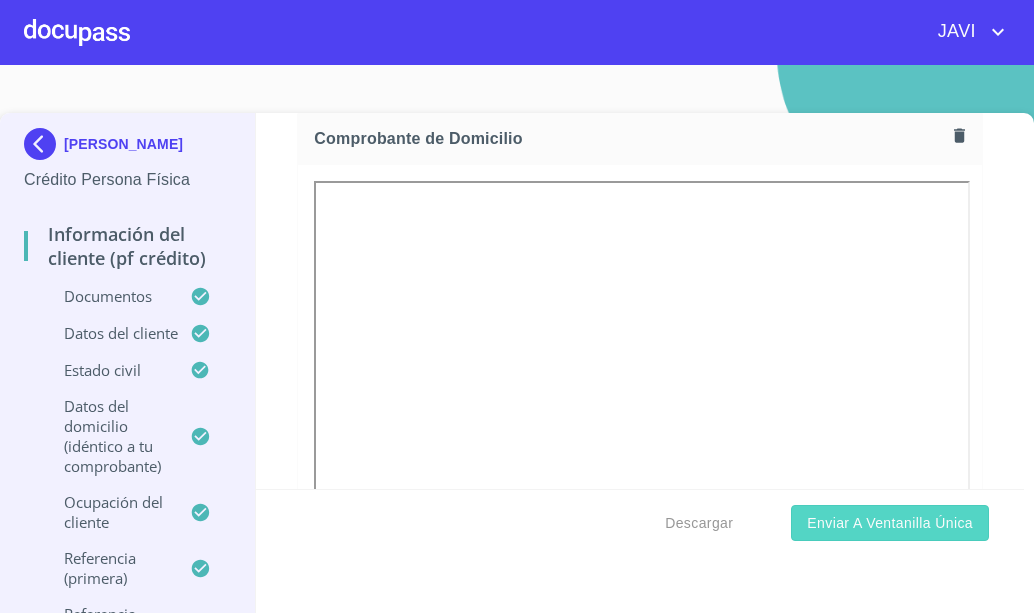 click on "Enviar a Ventanilla única" at bounding box center [890, 523] 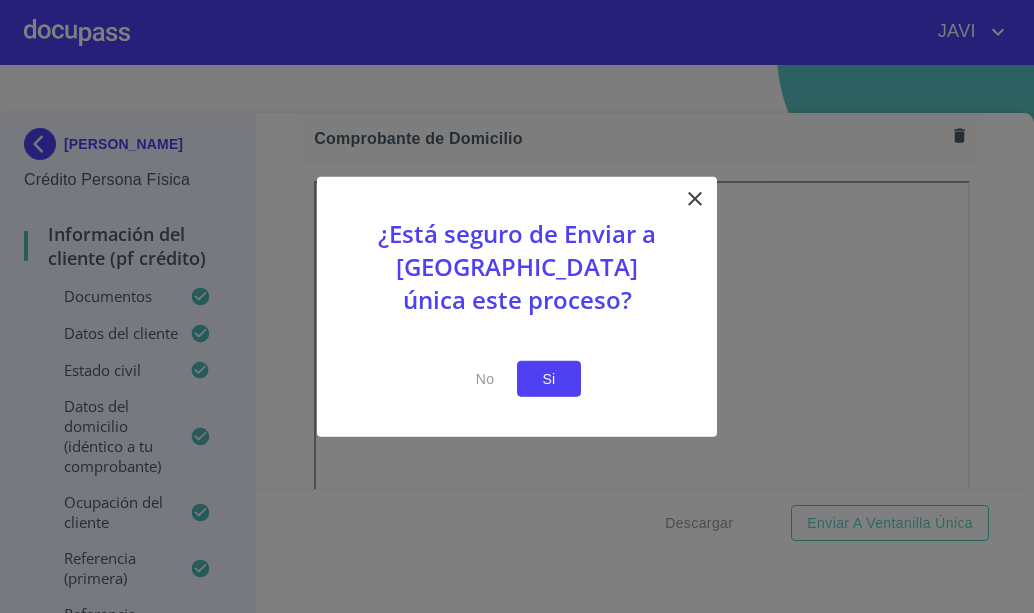 click on "Si" at bounding box center [549, 378] 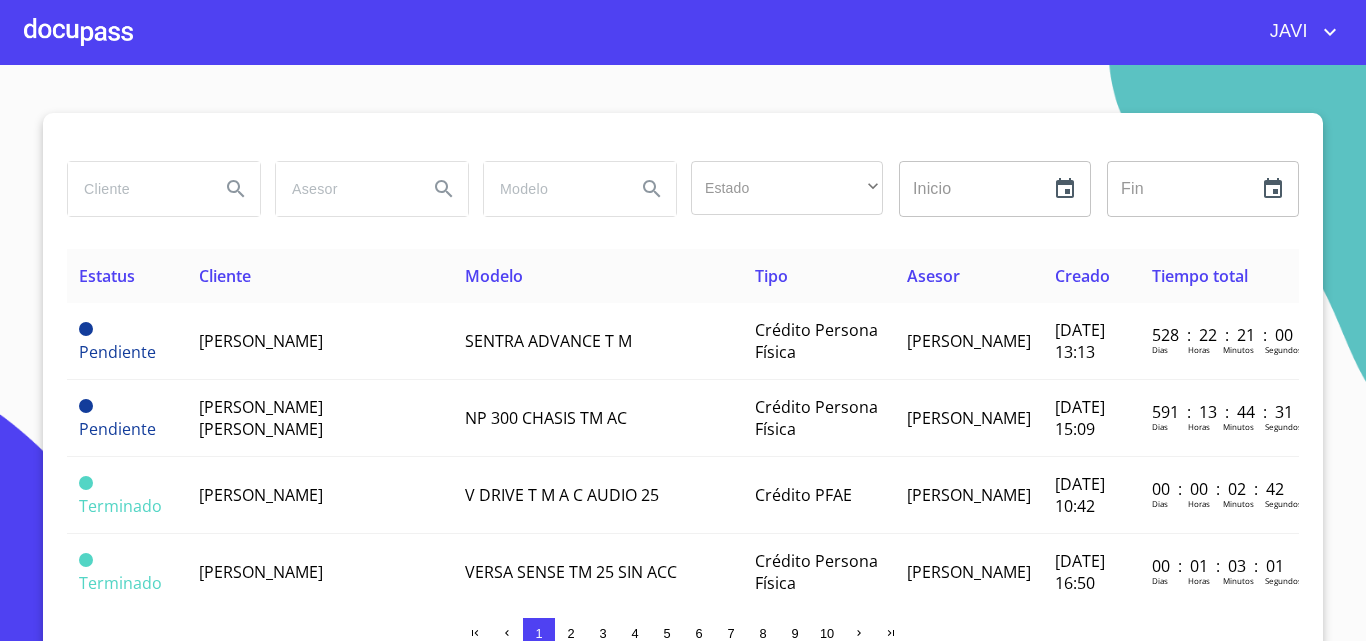 click 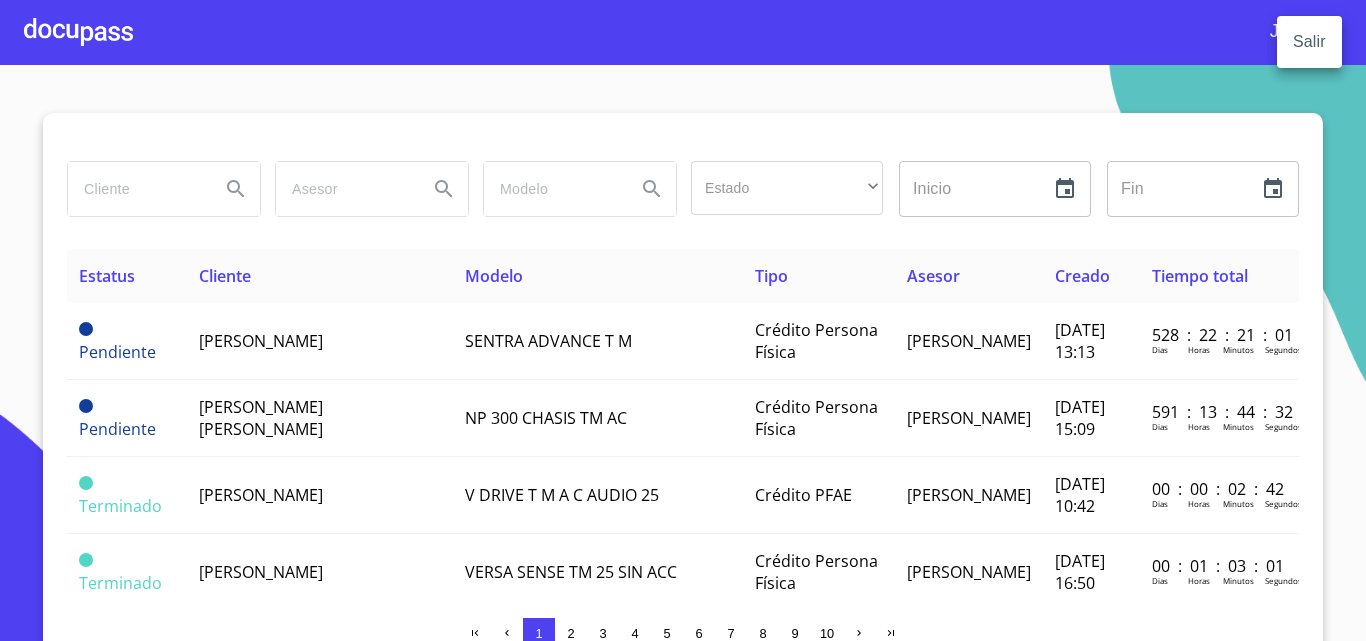 click on "Salir" at bounding box center (1309, 42) 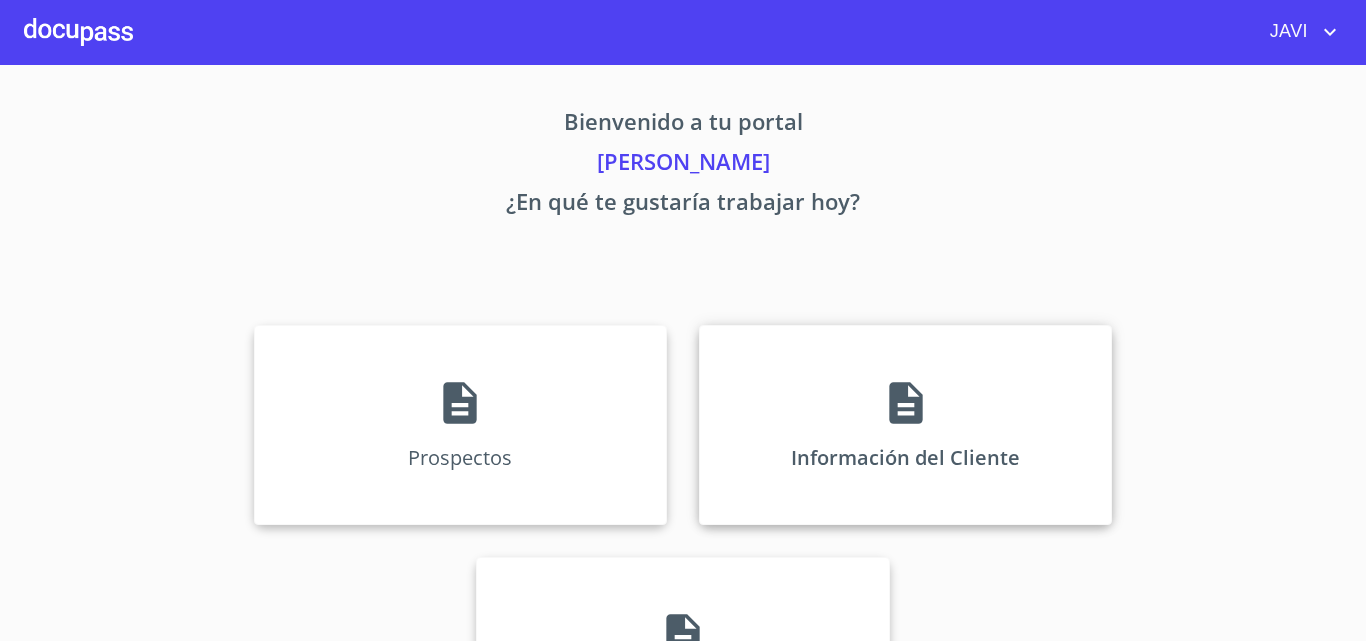 scroll, scrollTop: 0, scrollLeft: 0, axis: both 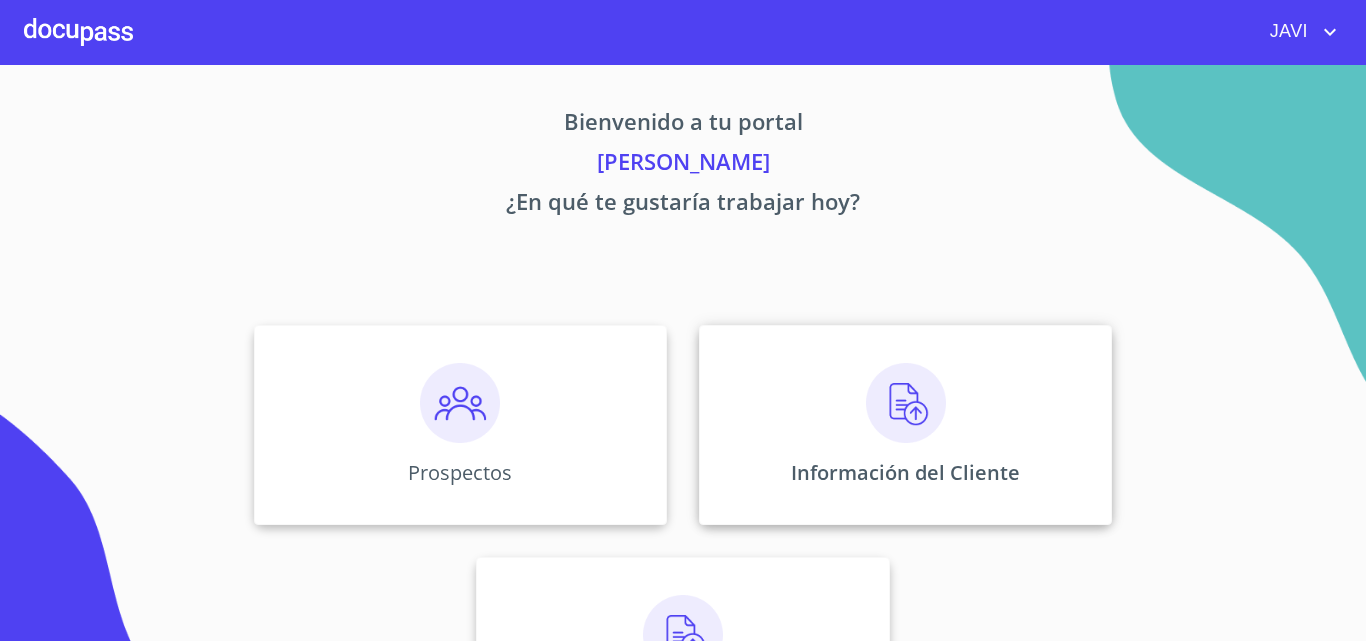 click at bounding box center [906, 403] 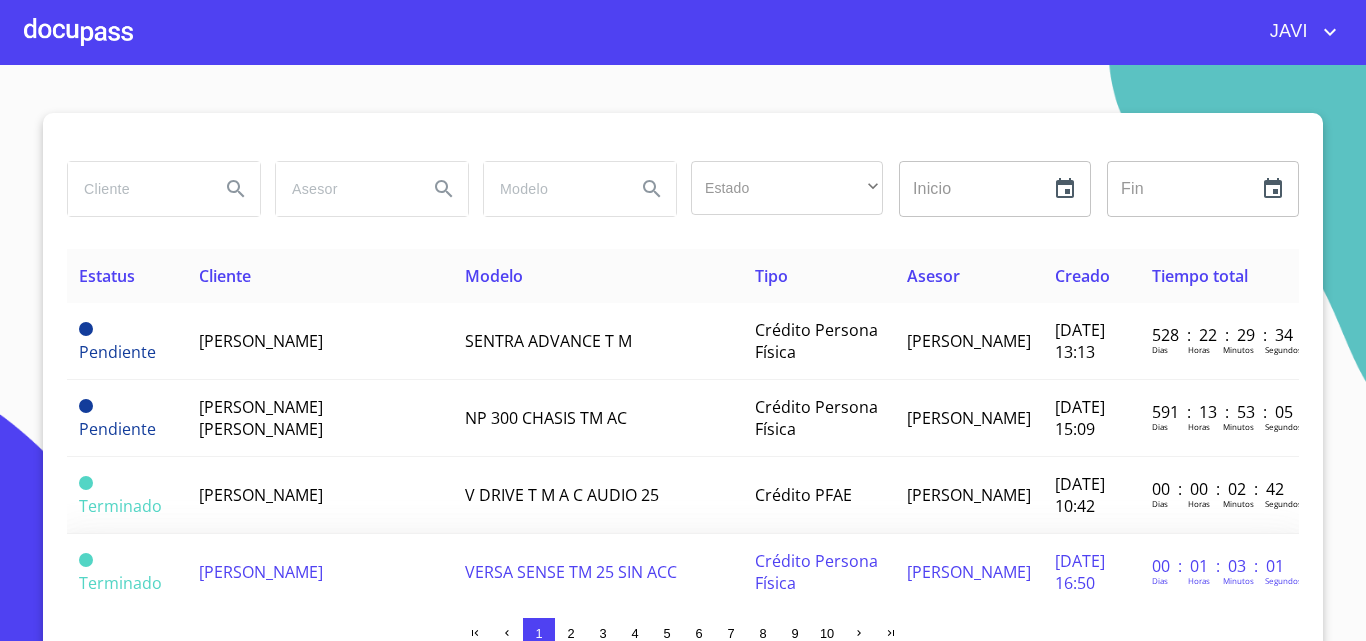 click on "[PERSON_NAME]" at bounding box center (261, 572) 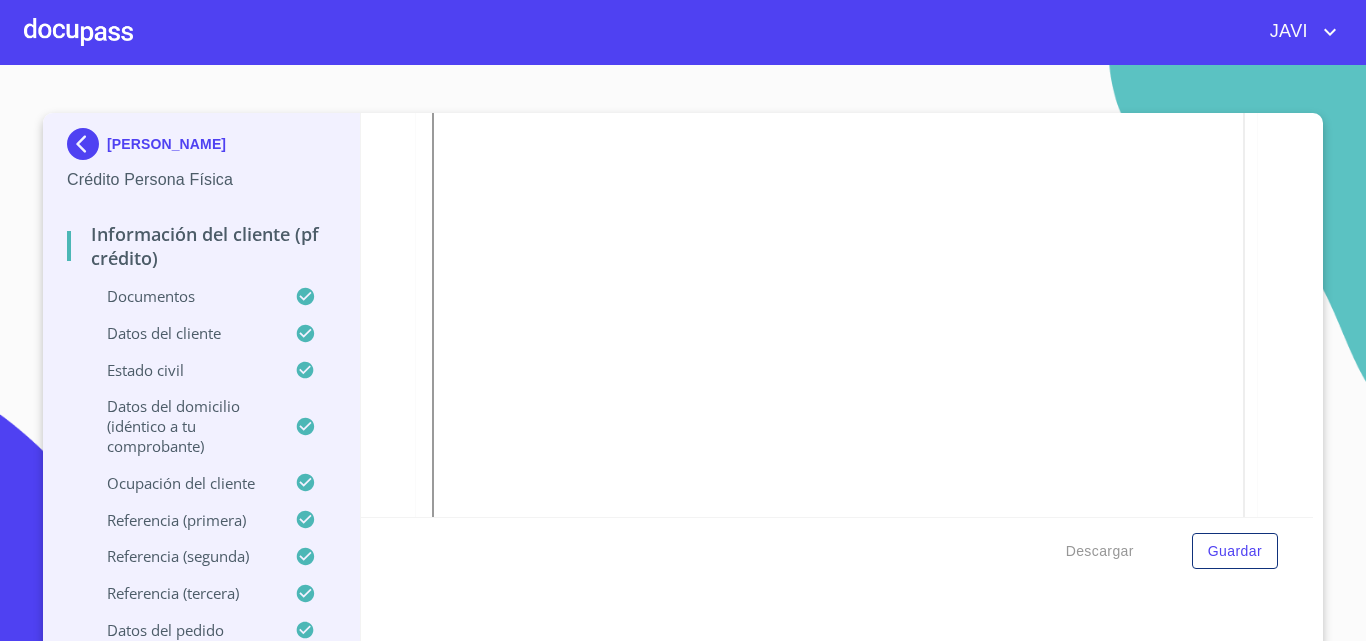 scroll, scrollTop: 1044, scrollLeft: 0, axis: vertical 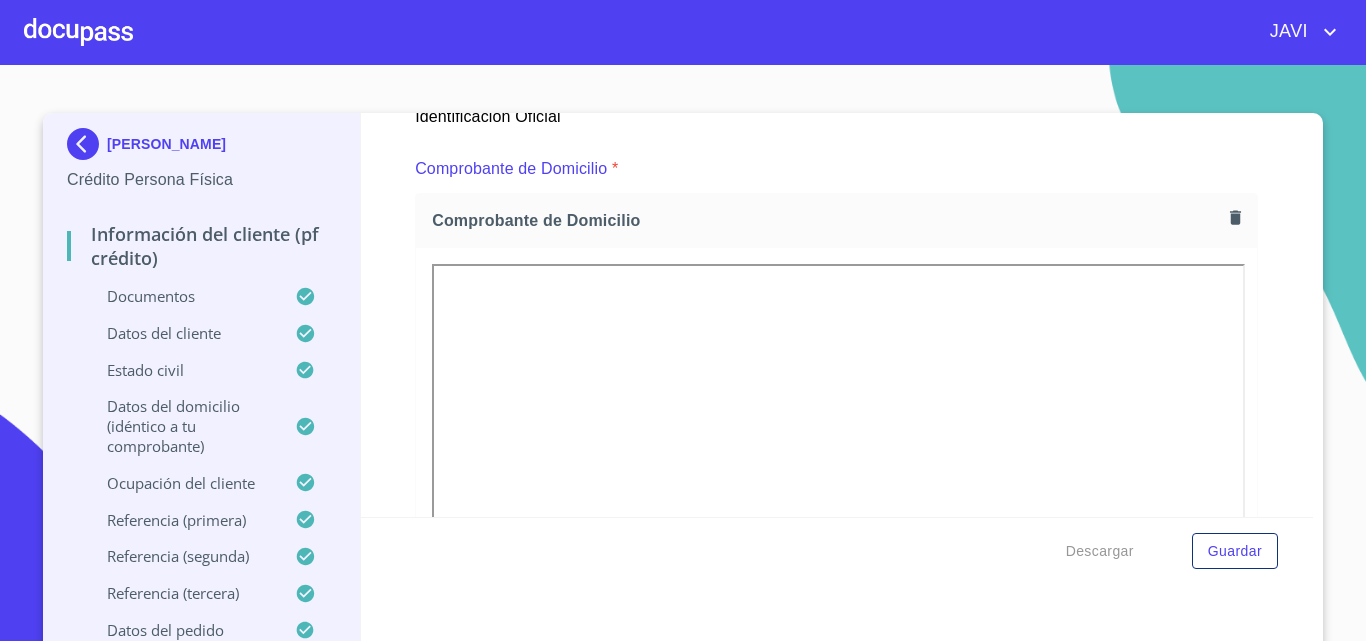 click 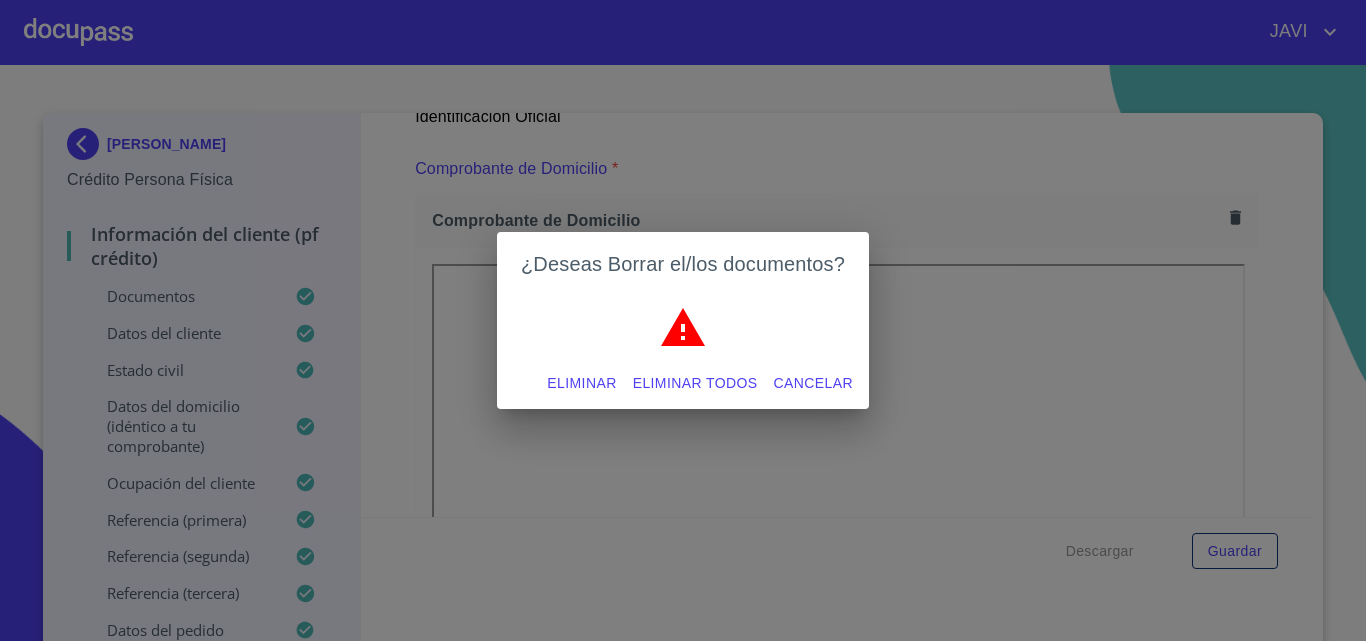 click on "Eliminar todos" at bounding box center (695, 383) 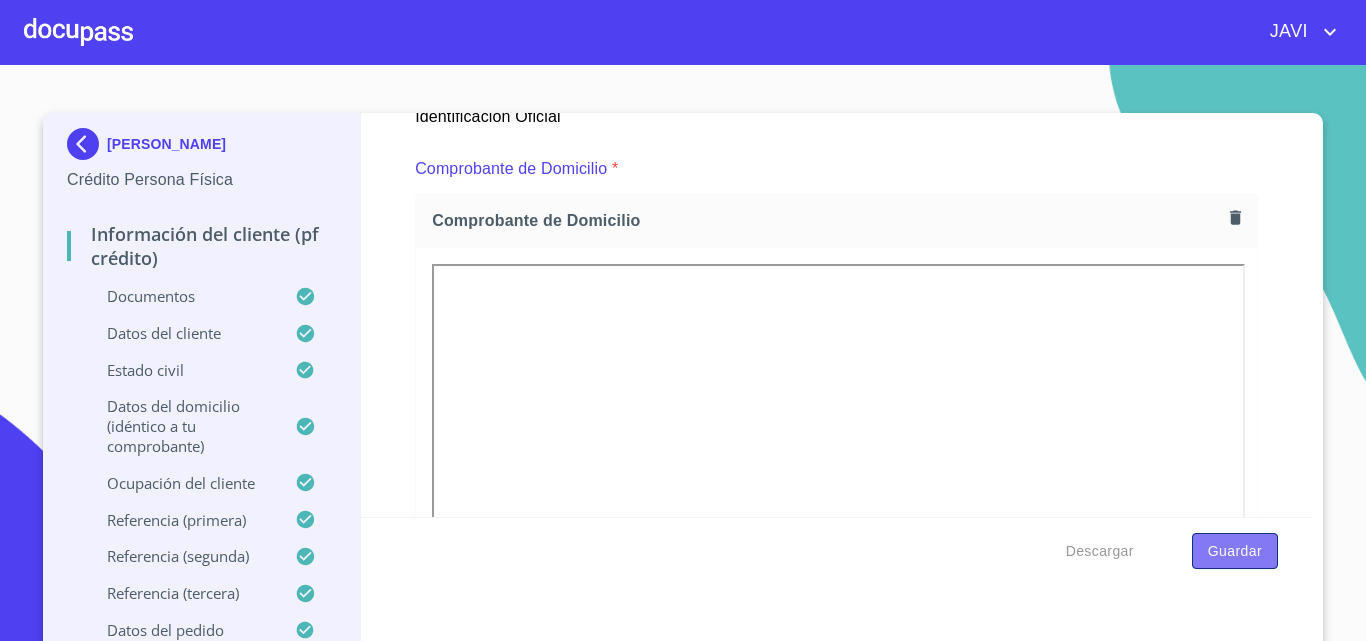 click on "Guardar" at bounding box center (1235, 551) 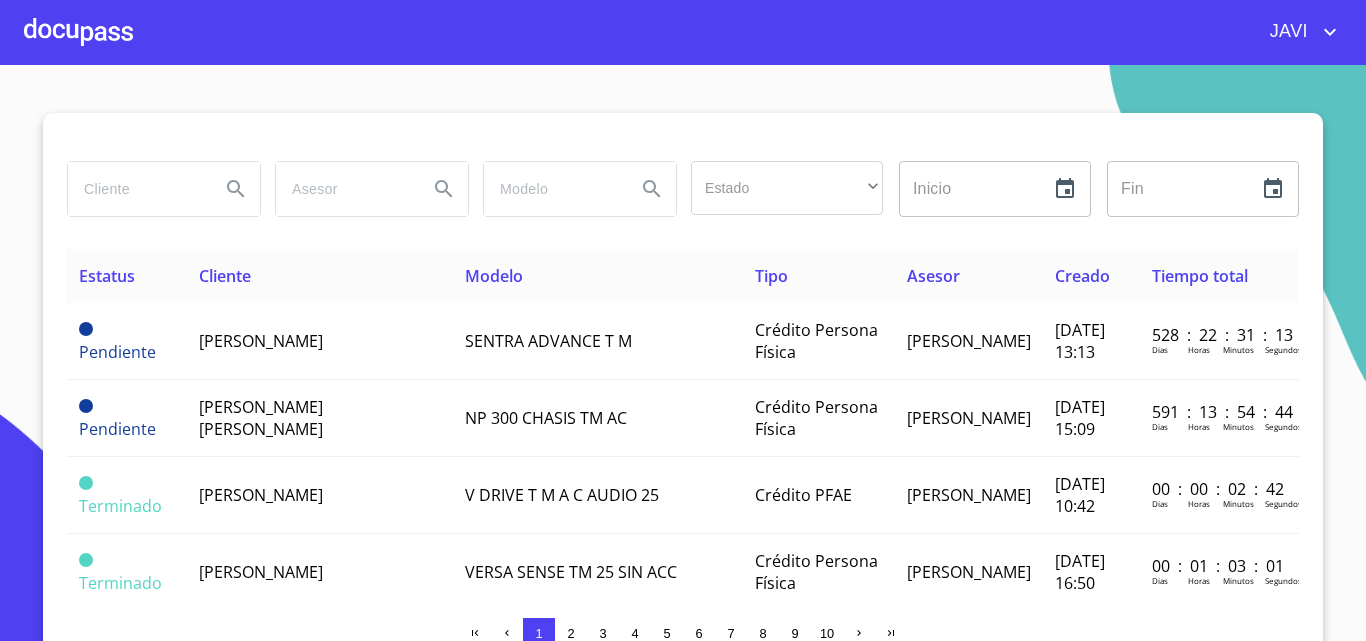 click at bounding box center (136, 189) 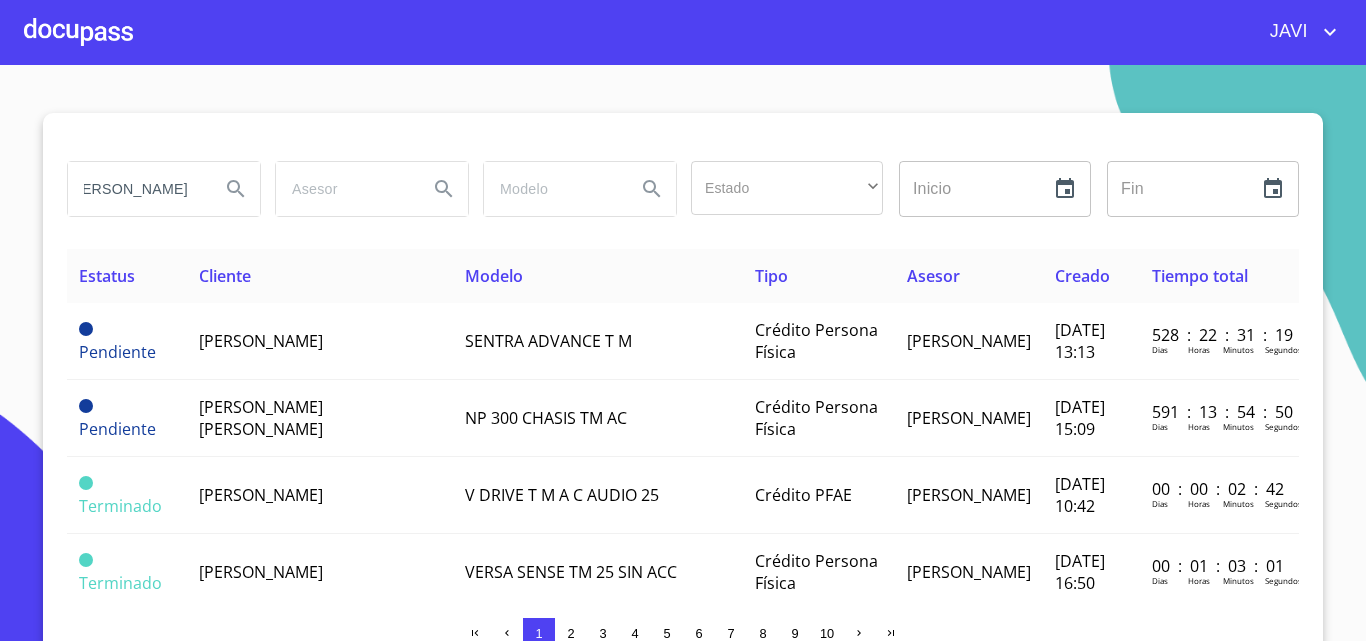 scroll, scrollTop: 0, scrollLeft: 24, axis: horizontal 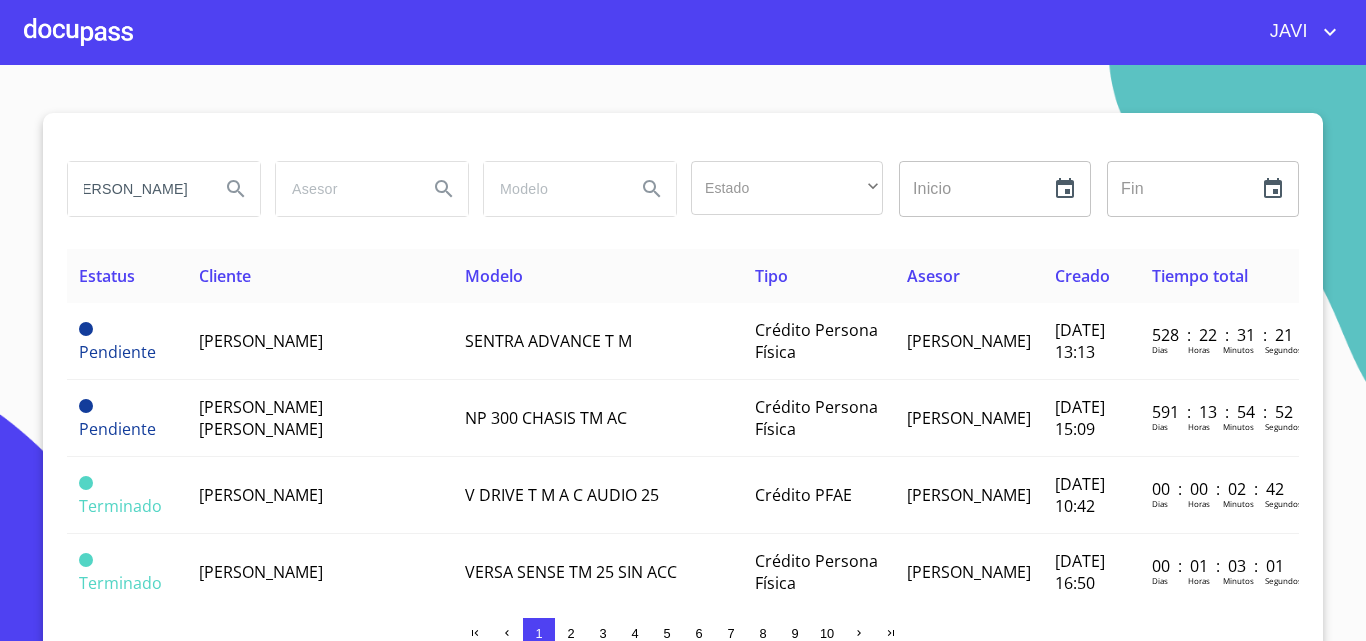 click on "[PERSON_NAME]" at bounding box center (136, 189) 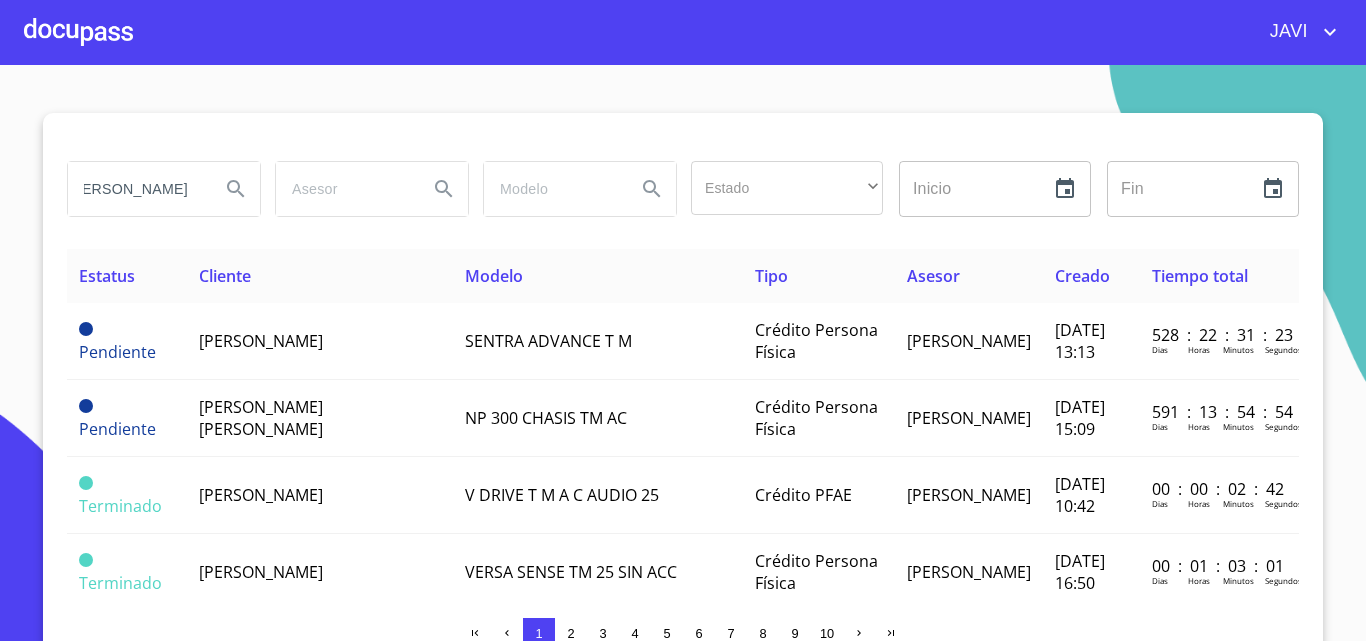 scroll, scrollTop: 0, scrollLeft: 12, axis: horizontal 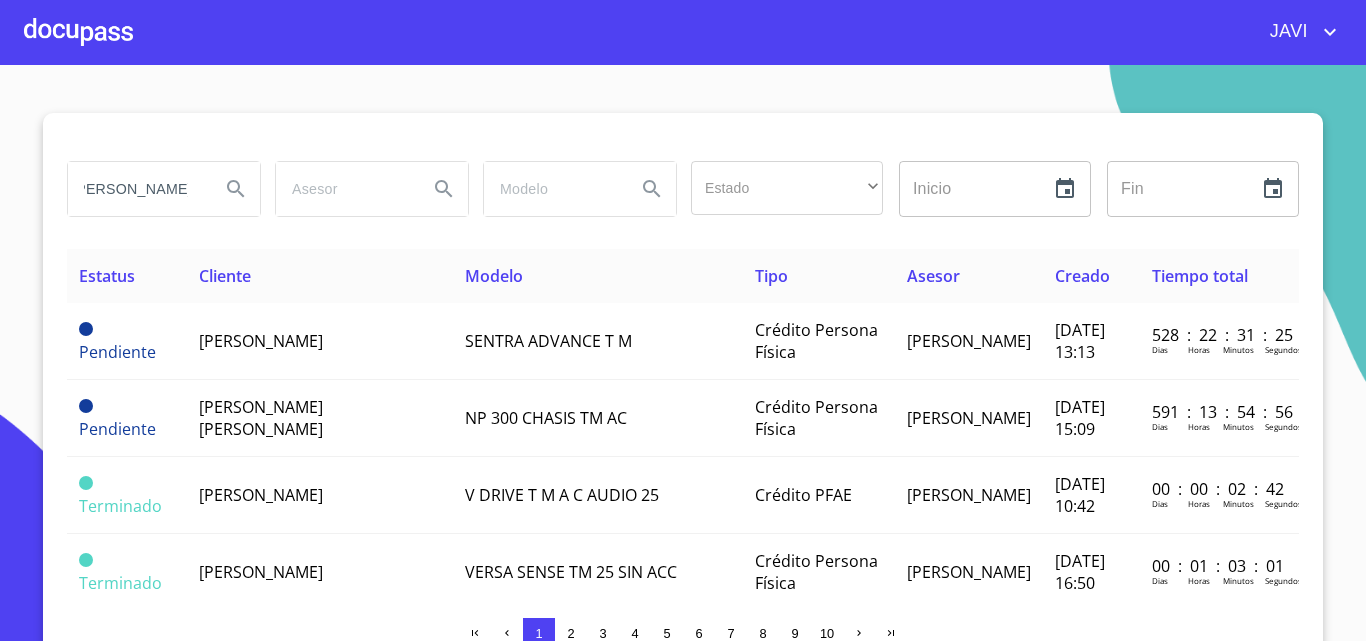 type on "[PERSON_NAME]" 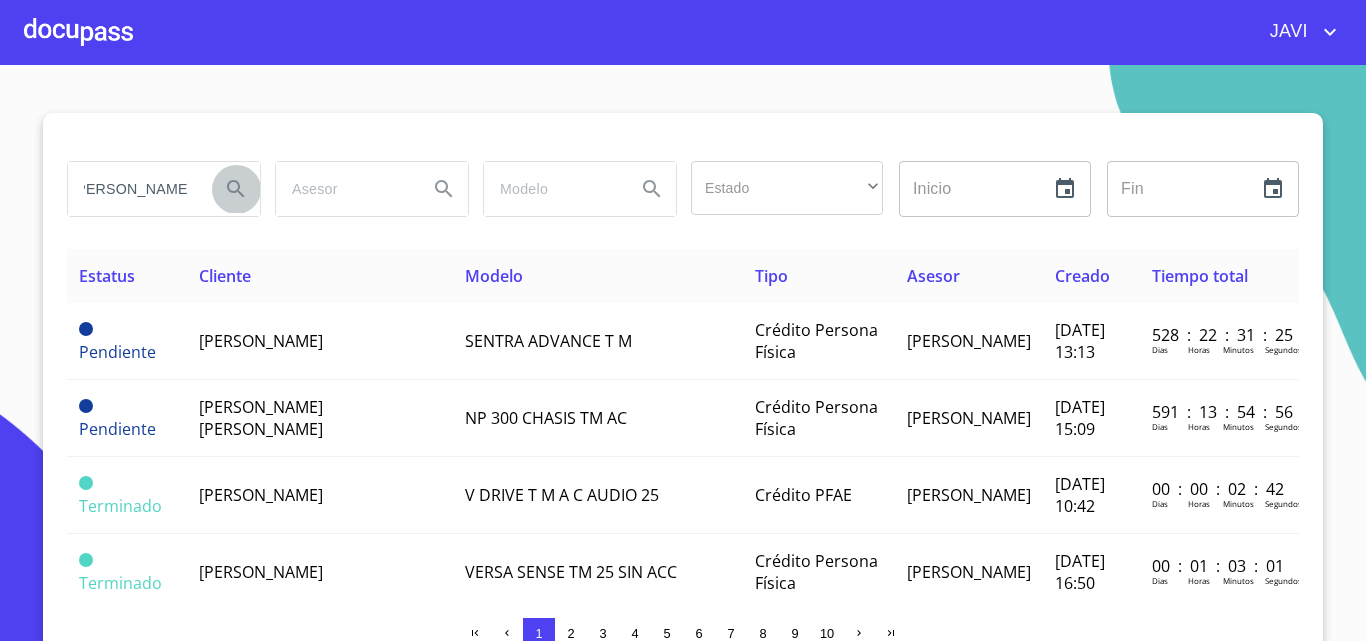 click 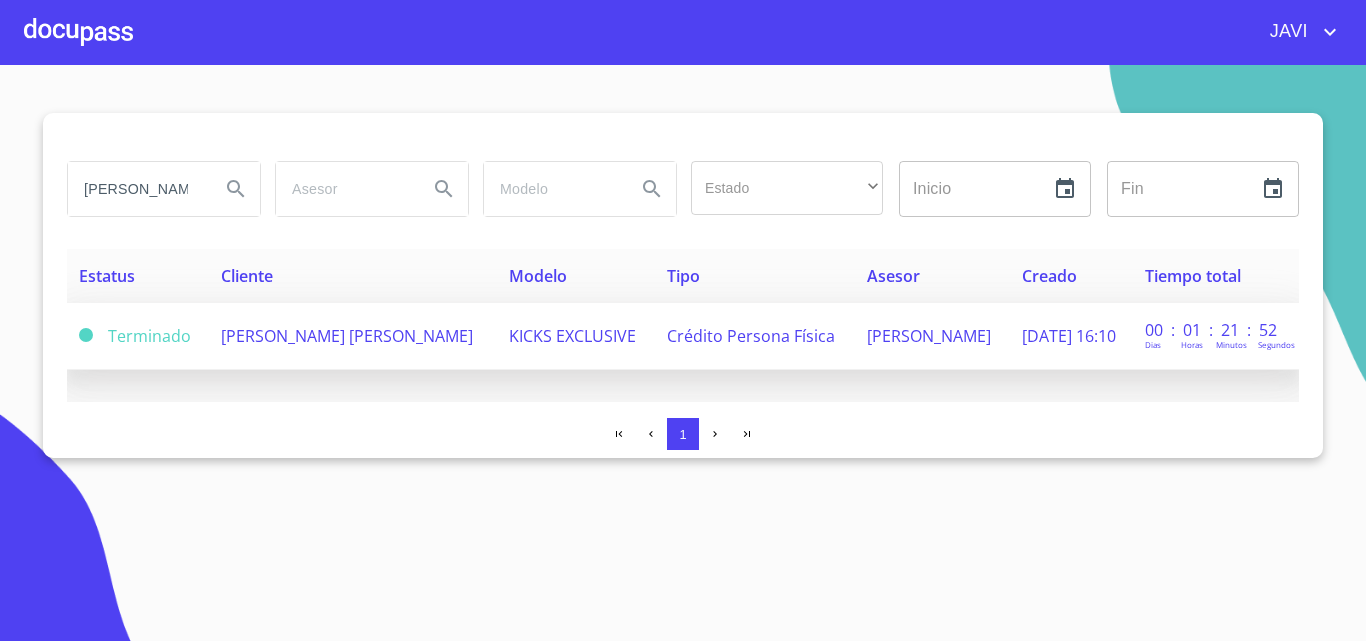 click on "[PERSON_NAME] [PERSON_NAME]" at bounding box center [347, 336] 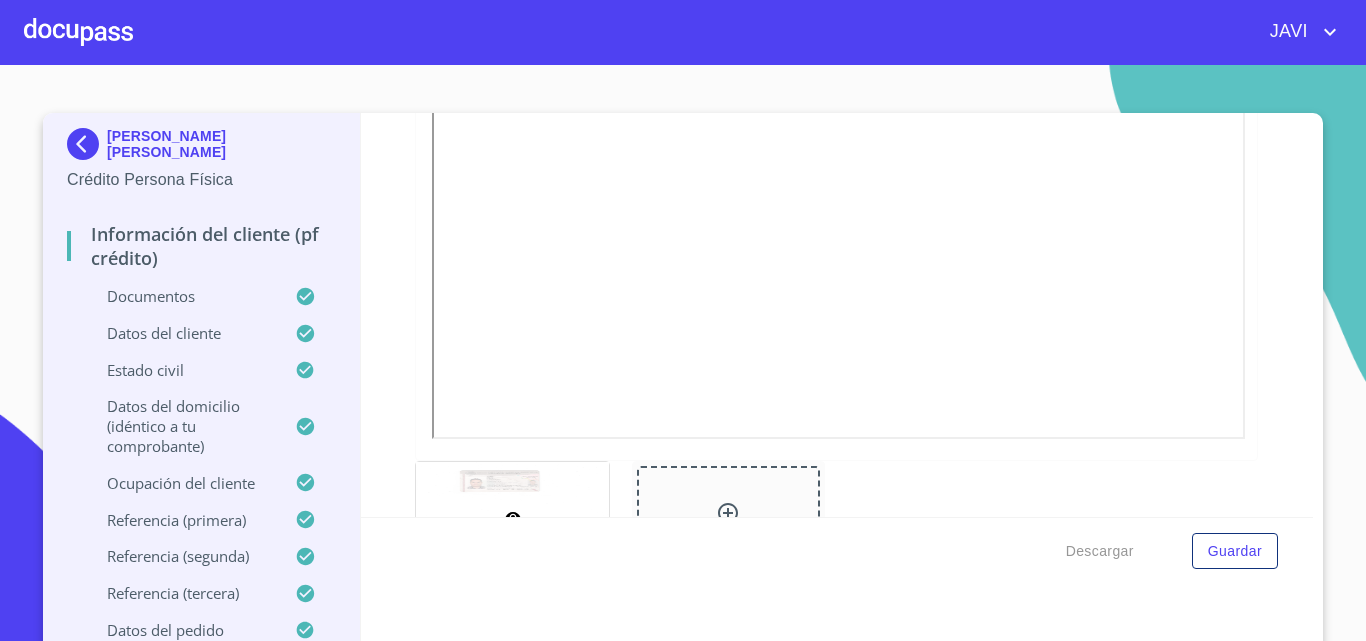 scroll, scrollTop: 369, scrollLeft: 0, axis: vertical 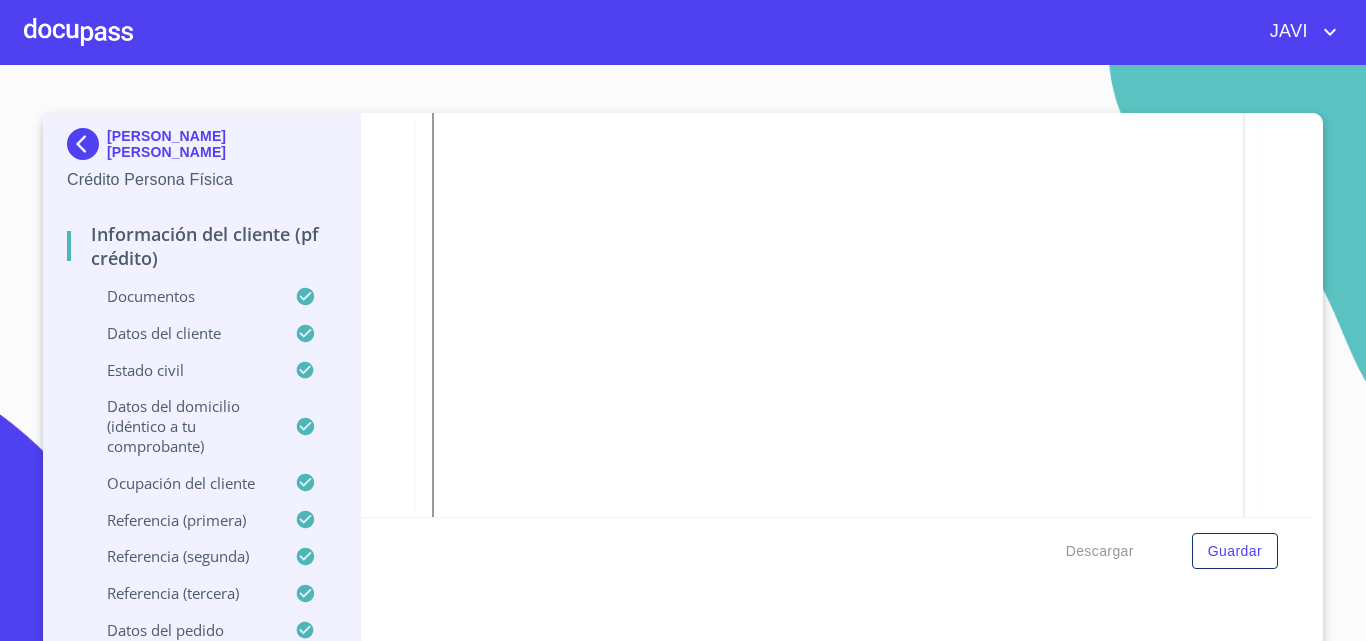 click 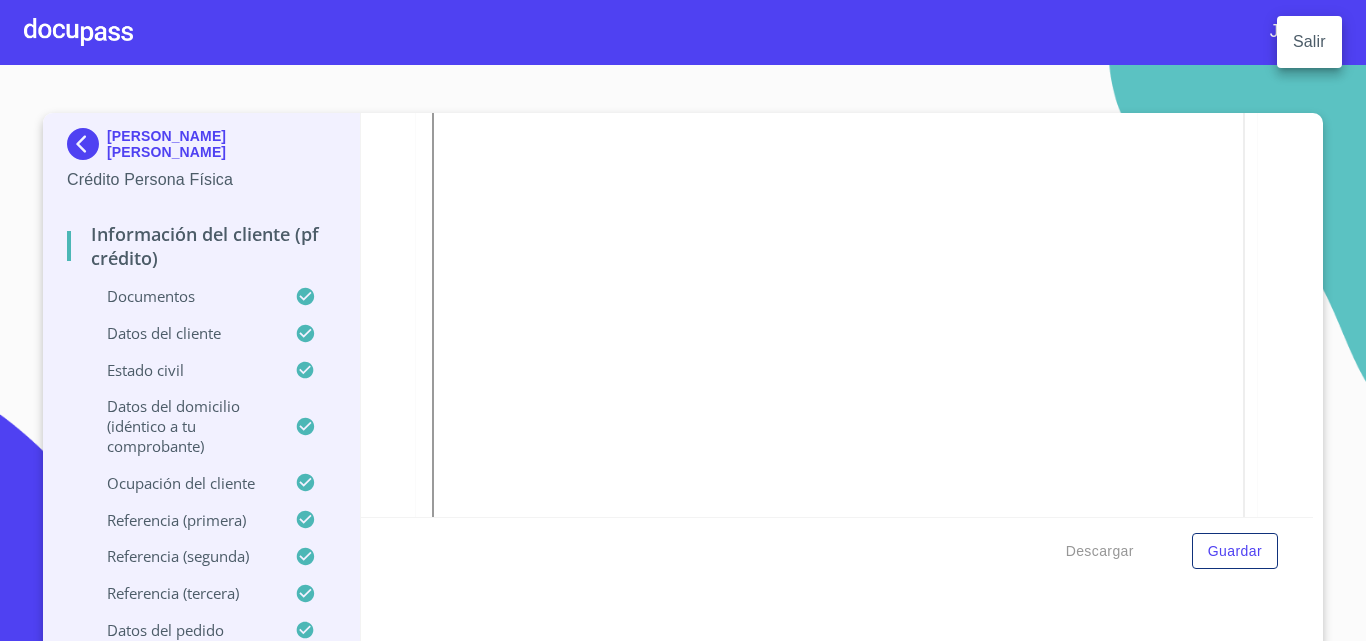 click on "Salir" at bounding box center [1309, 42] 